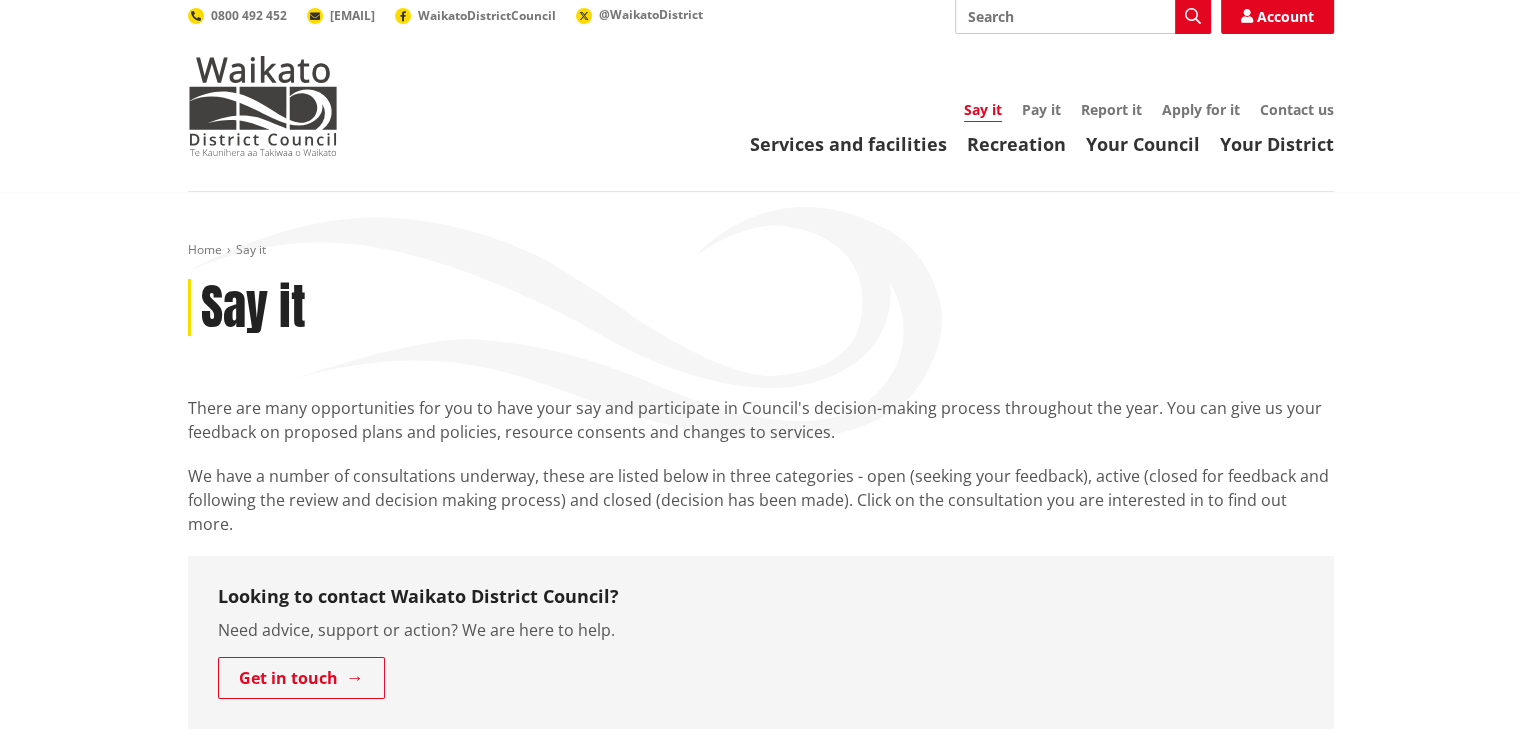 scroll, scrollTop: 0, scrollLeft: 0, axis: both 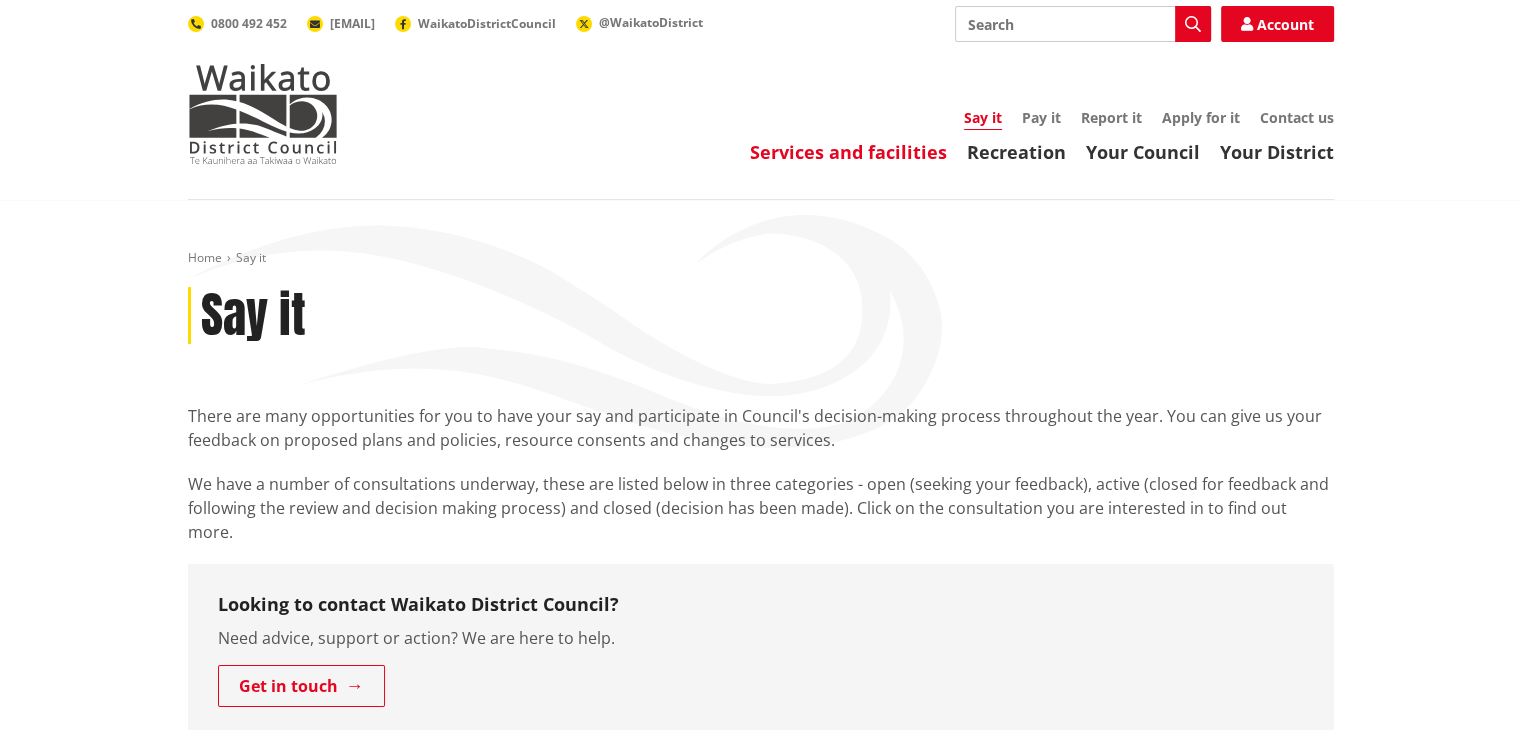 click on "Services and facilities" at bounding box center [848, 152] 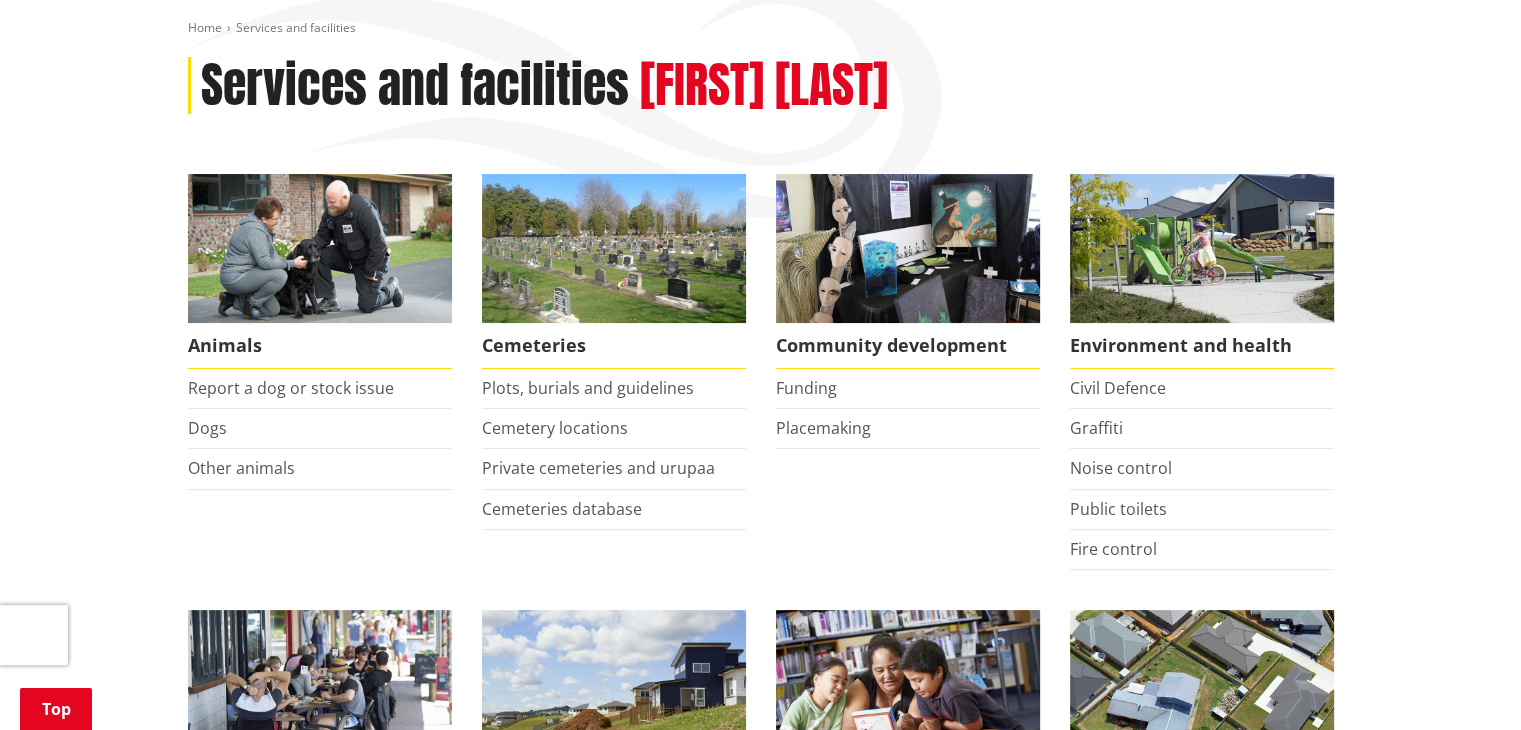 scroll, scrollTop: 0, scrollLeft: 0, axis: both 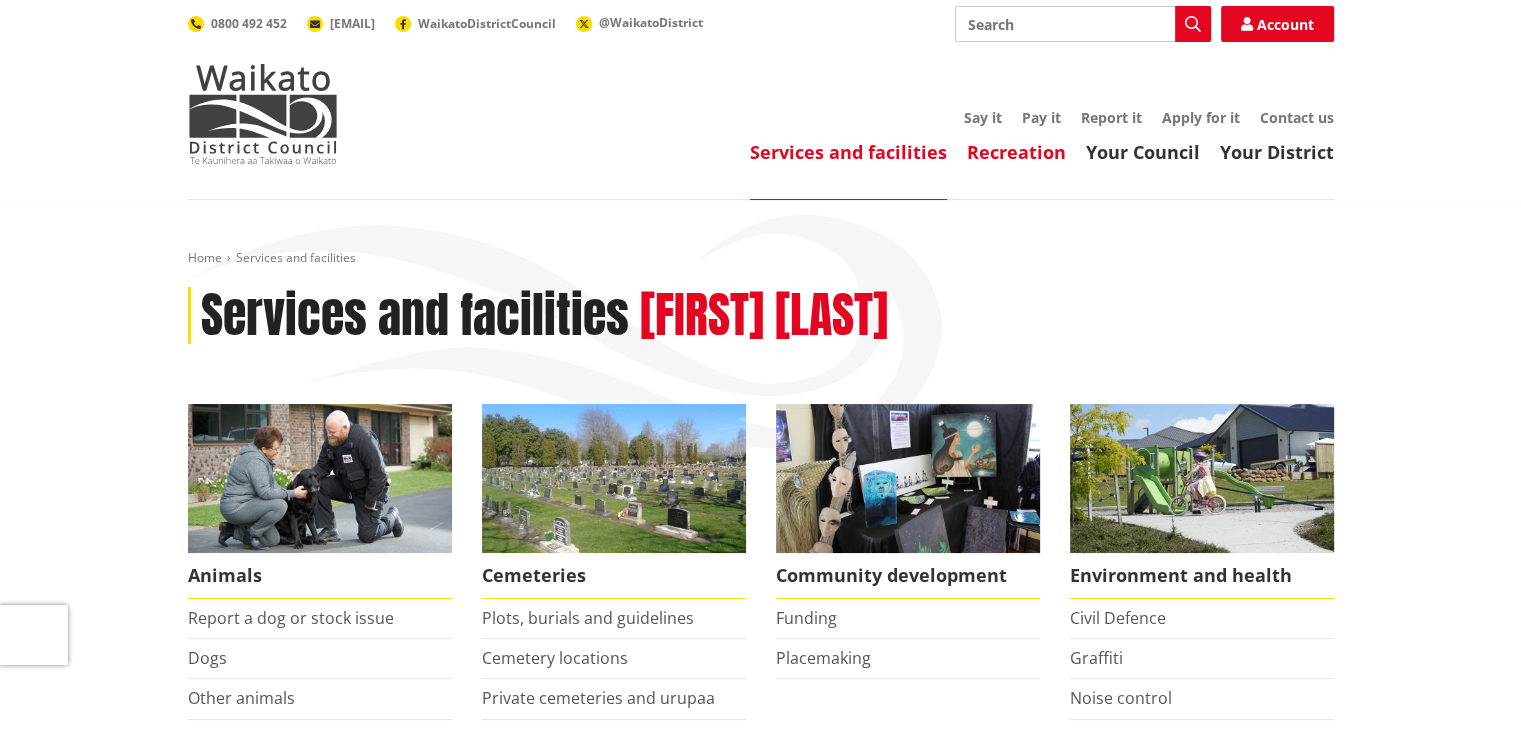 drag, startPoint x: 1020, startPoint y: 161, endPoint x: 1041, endPoint y: 173, distance: 24.186773 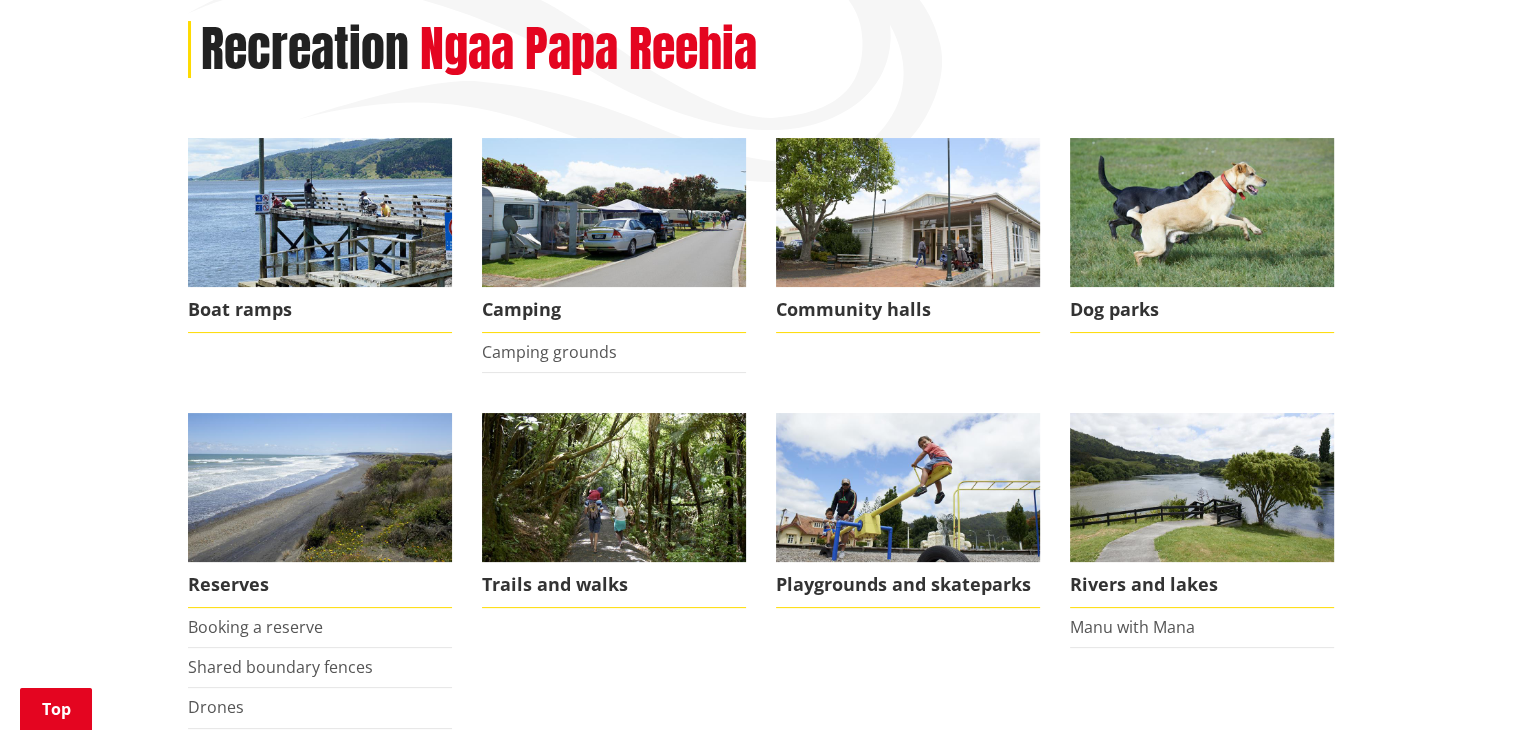 scroll, scrollTop: 533, scrollLeft: 0, axis: vertical 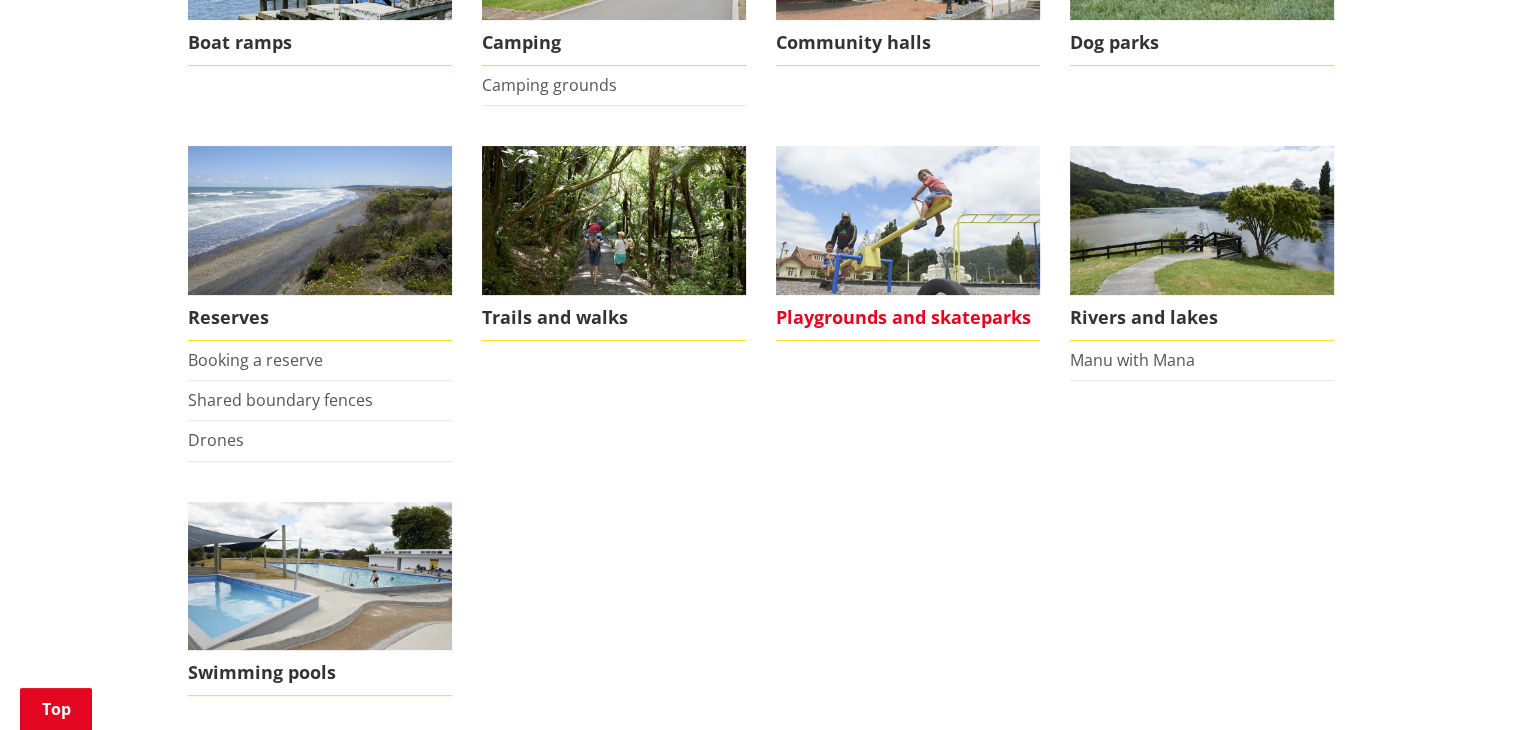 click on "Playgrounds and skateparks" at bounding box center [908, 318] 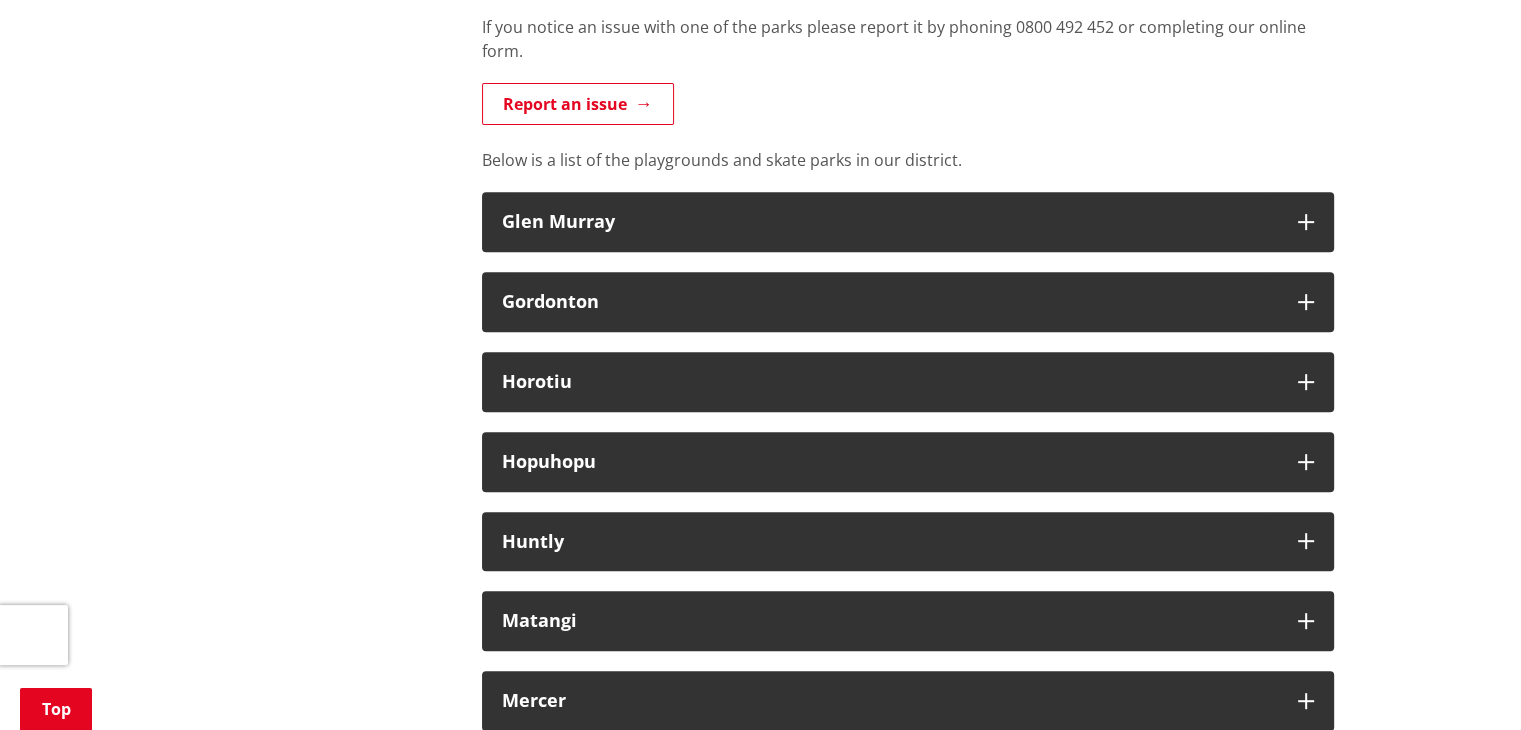 scroll, scrollTop: 1066, scrollLeft: 0, axis: vertical 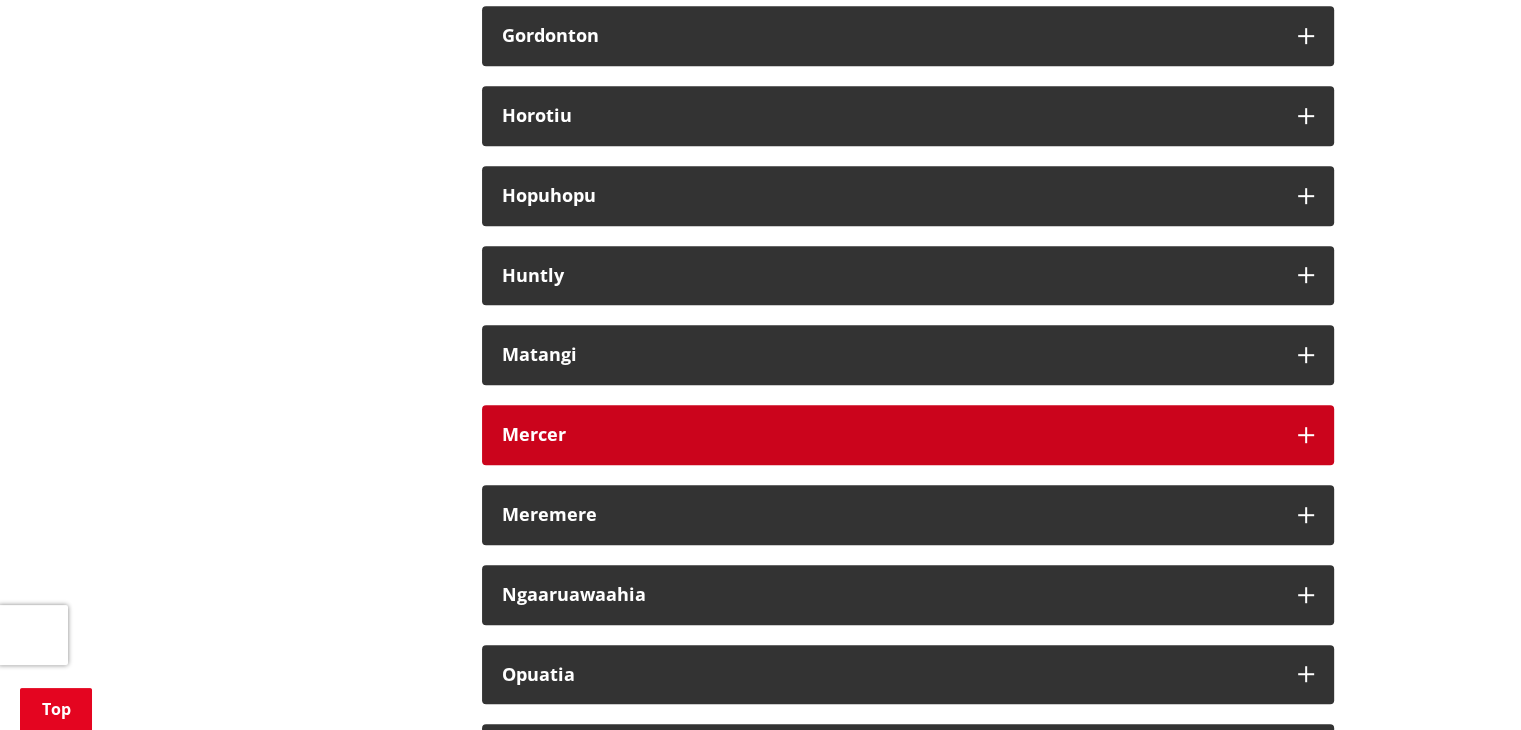 click at bounding box center [1306, 435] 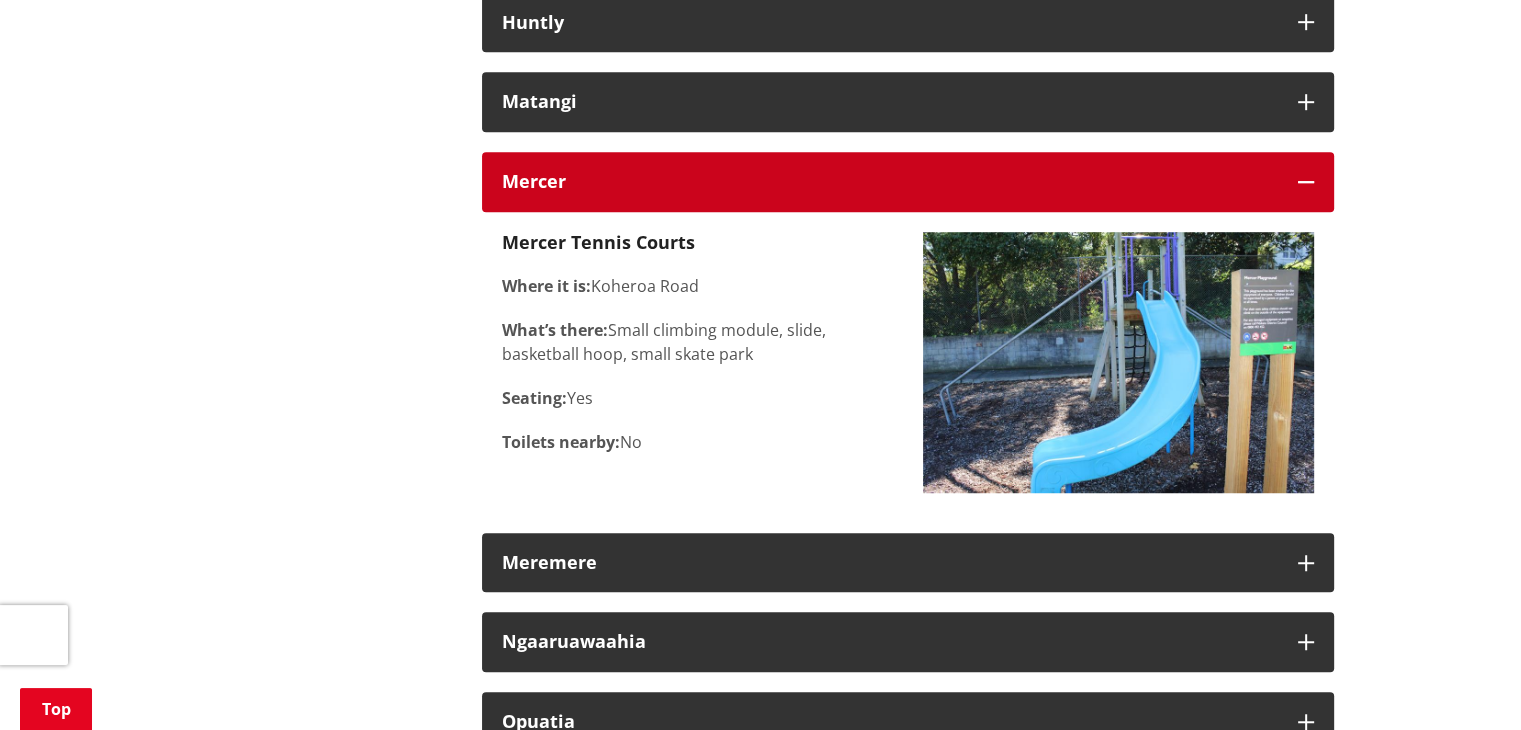 scroll, scrollTop: 1333, scrollLeft: 0, axis: vertical 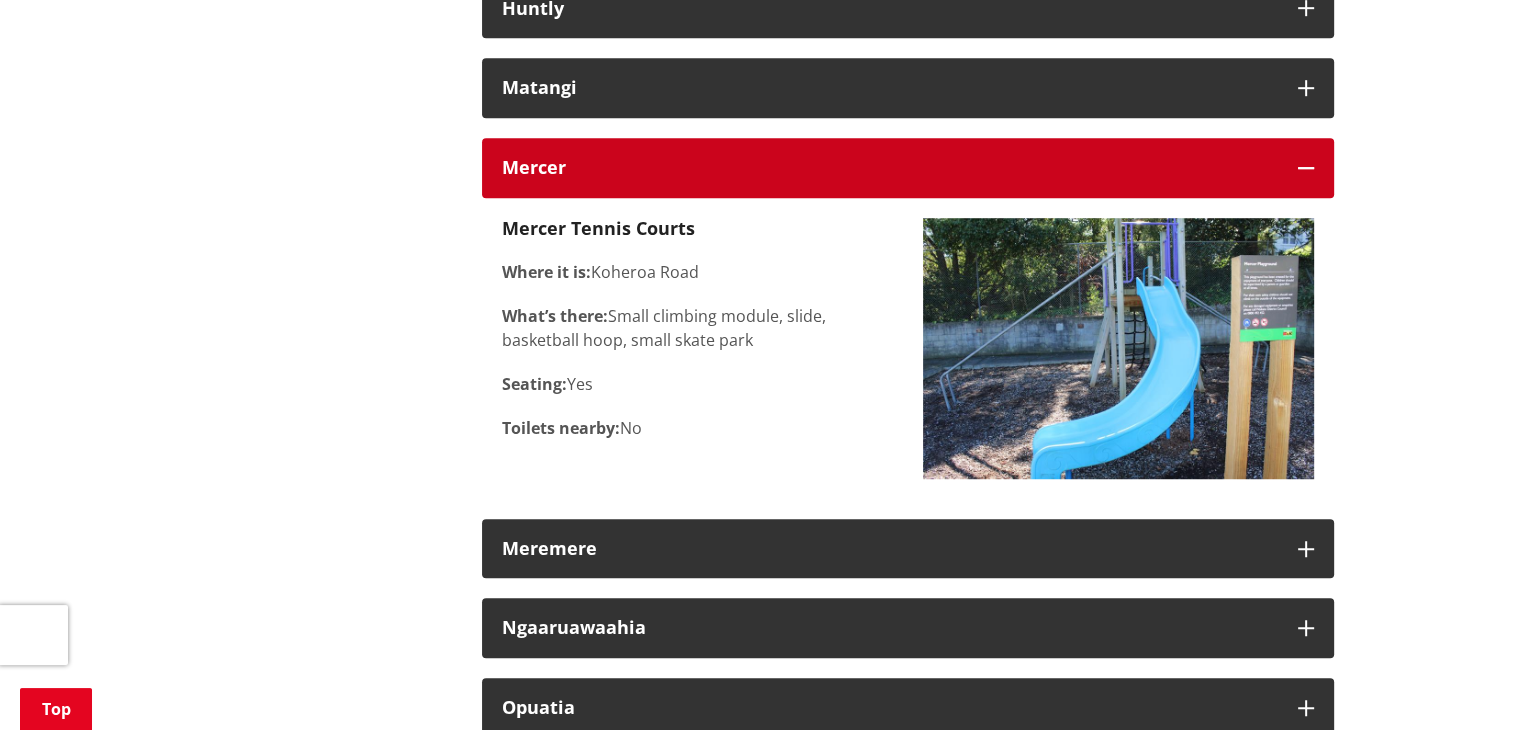 click at bounding box center (1306, 168) 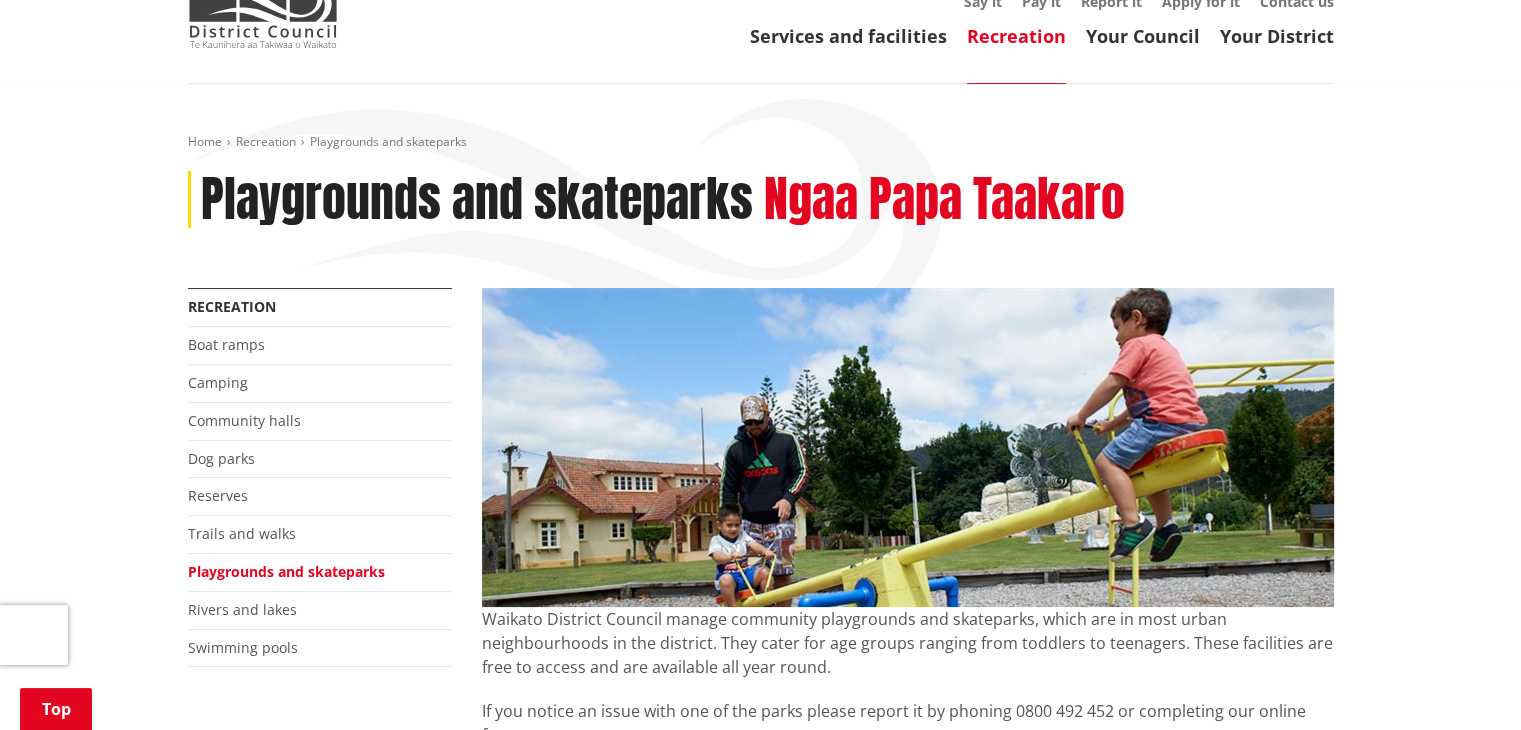 scroll, scrollTop: 0, scrollLeft: 0, axis: both 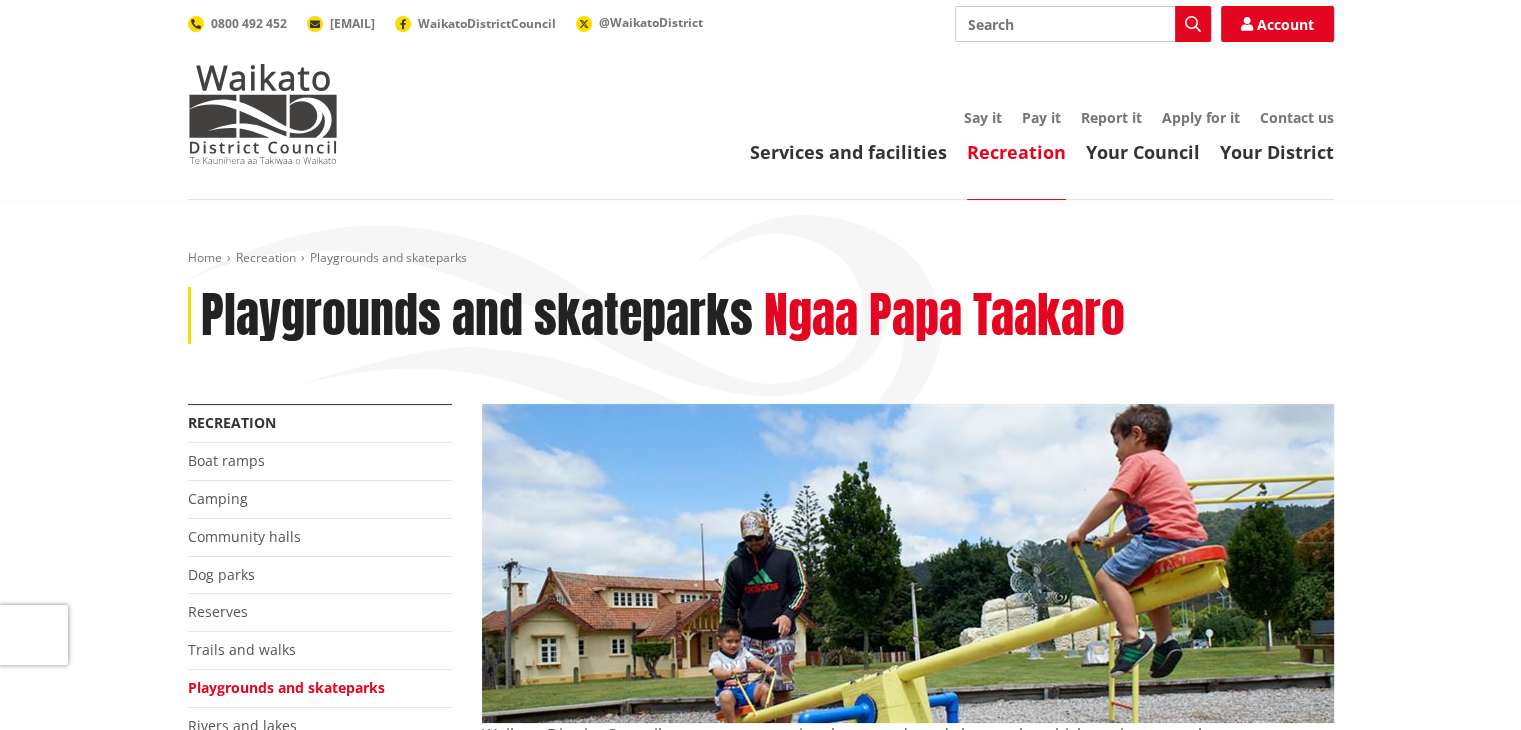 click on "Recreation" at bounding box center [1016, 152] 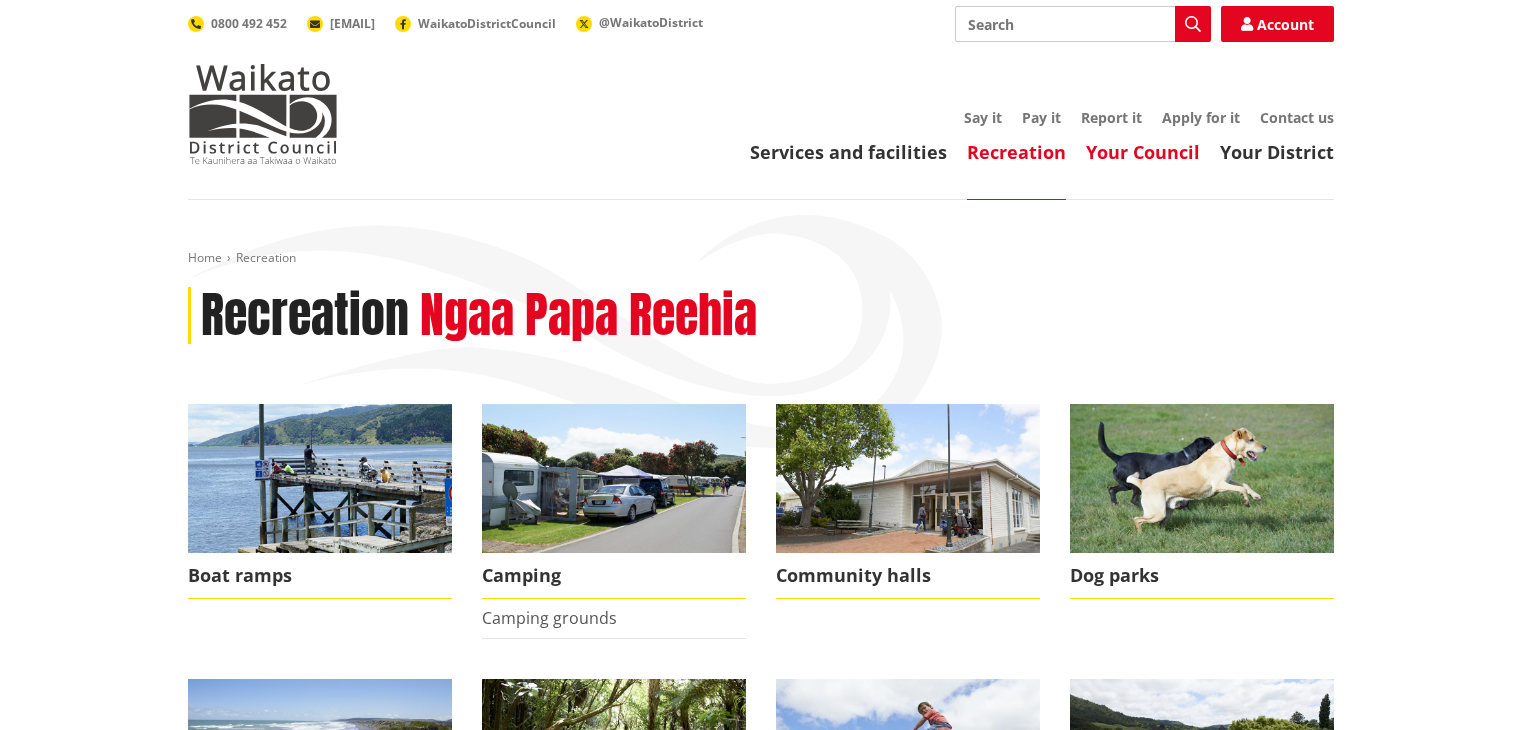 click on "Your Council" at bounding box center (1143, 152) 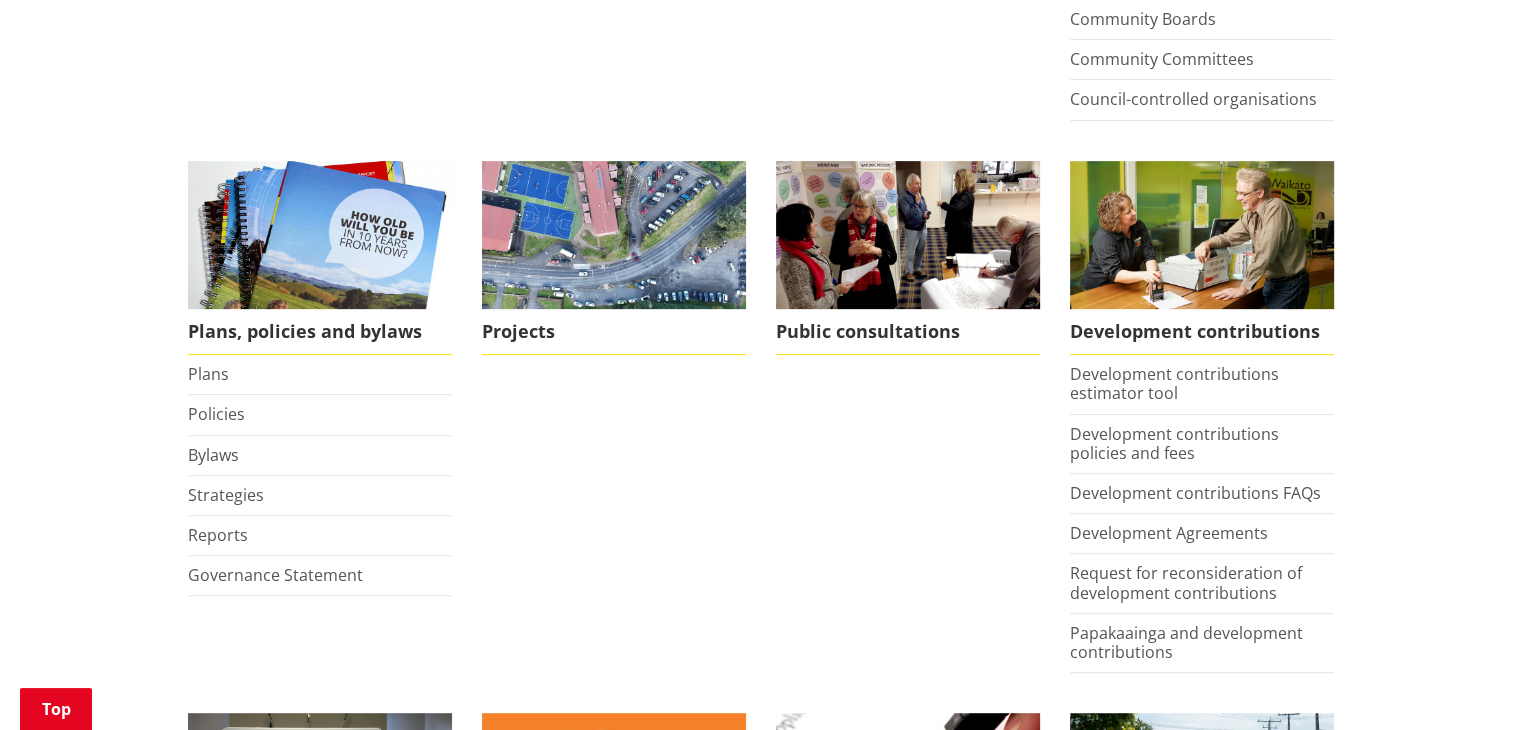 scroll, scrollTop: 800, scrollLeft: 0, axis: vertical 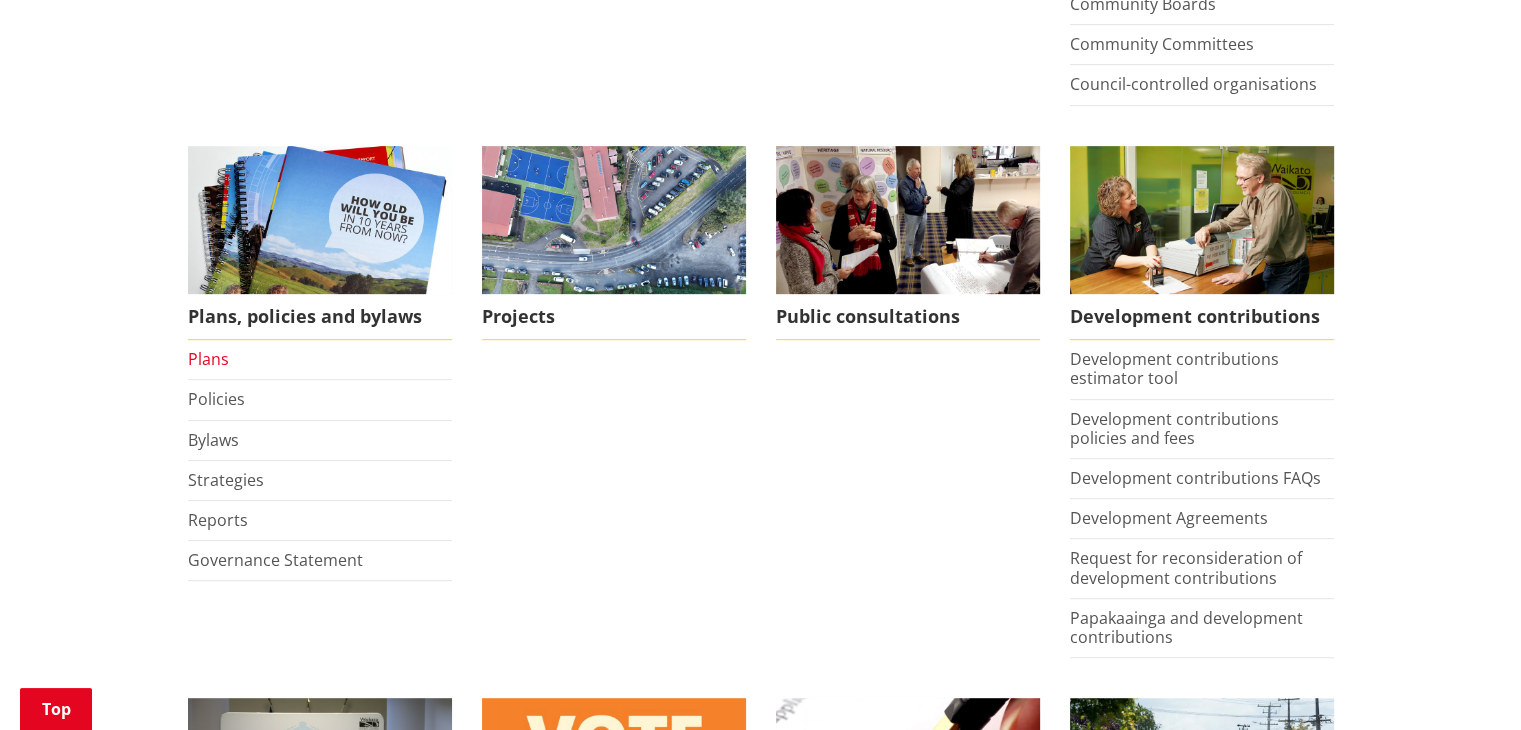 click on "Plans" at bounding box center (208, 359) 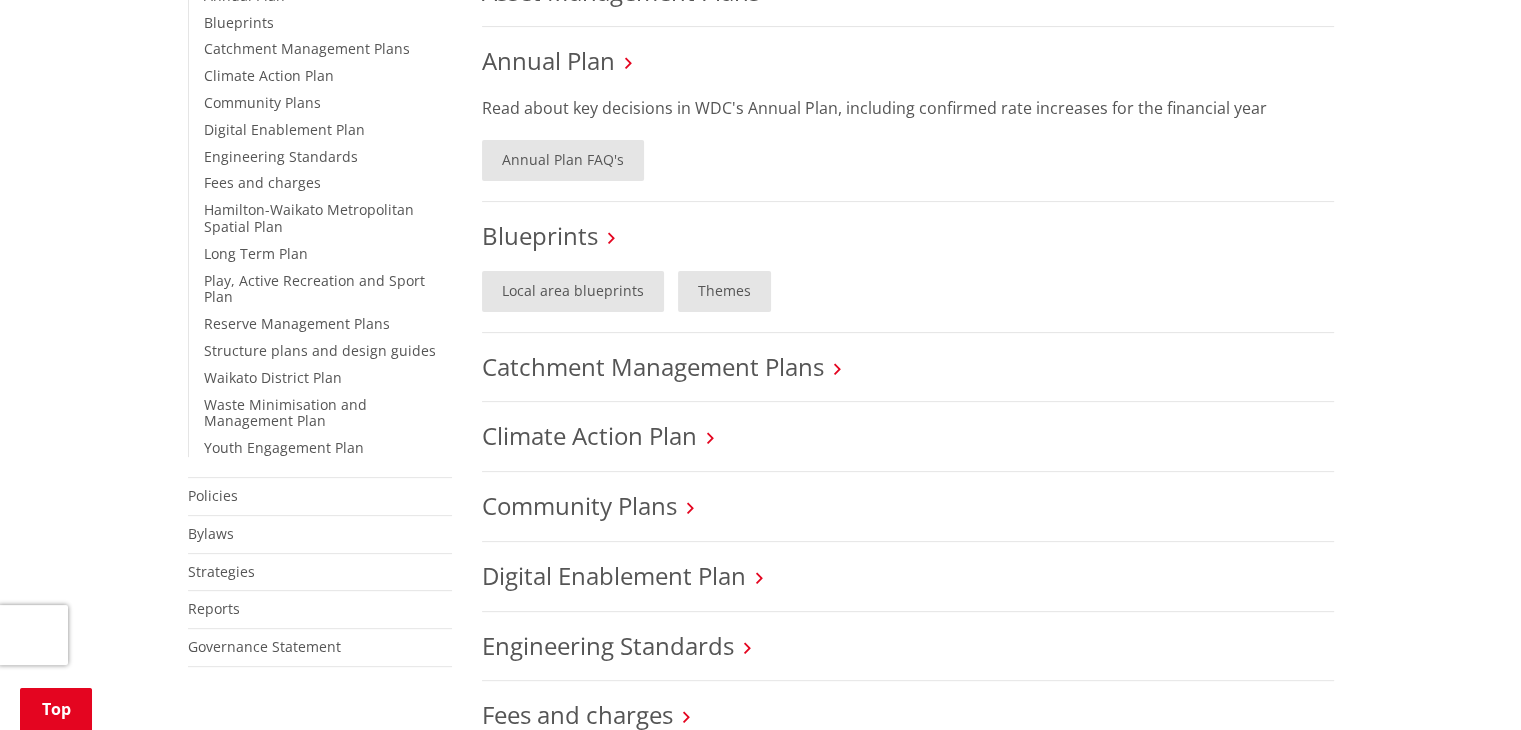 scroll, scrollTop: 533, scrollLeft: 0, axis: vertical 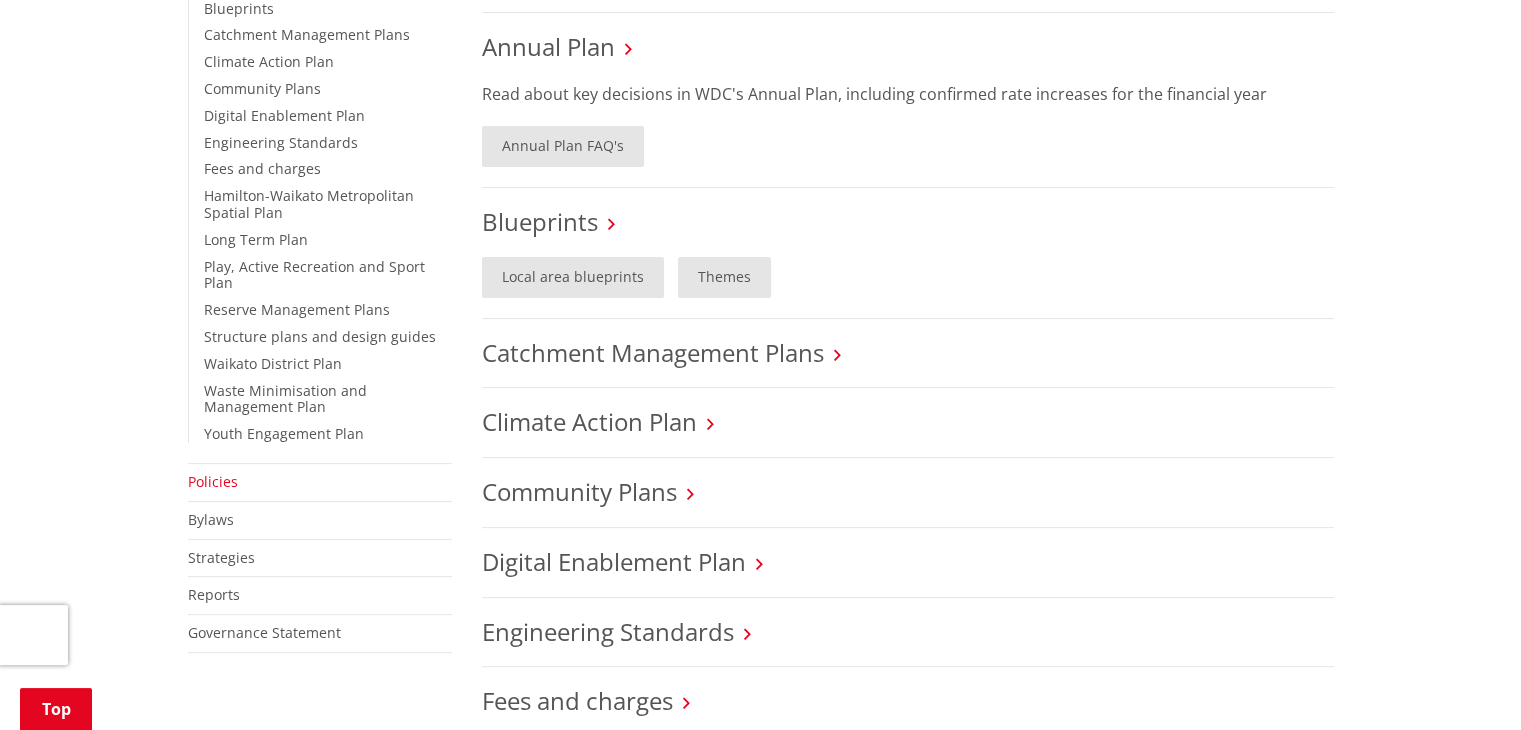 click on "Policies" at bounding box center (213, 481) 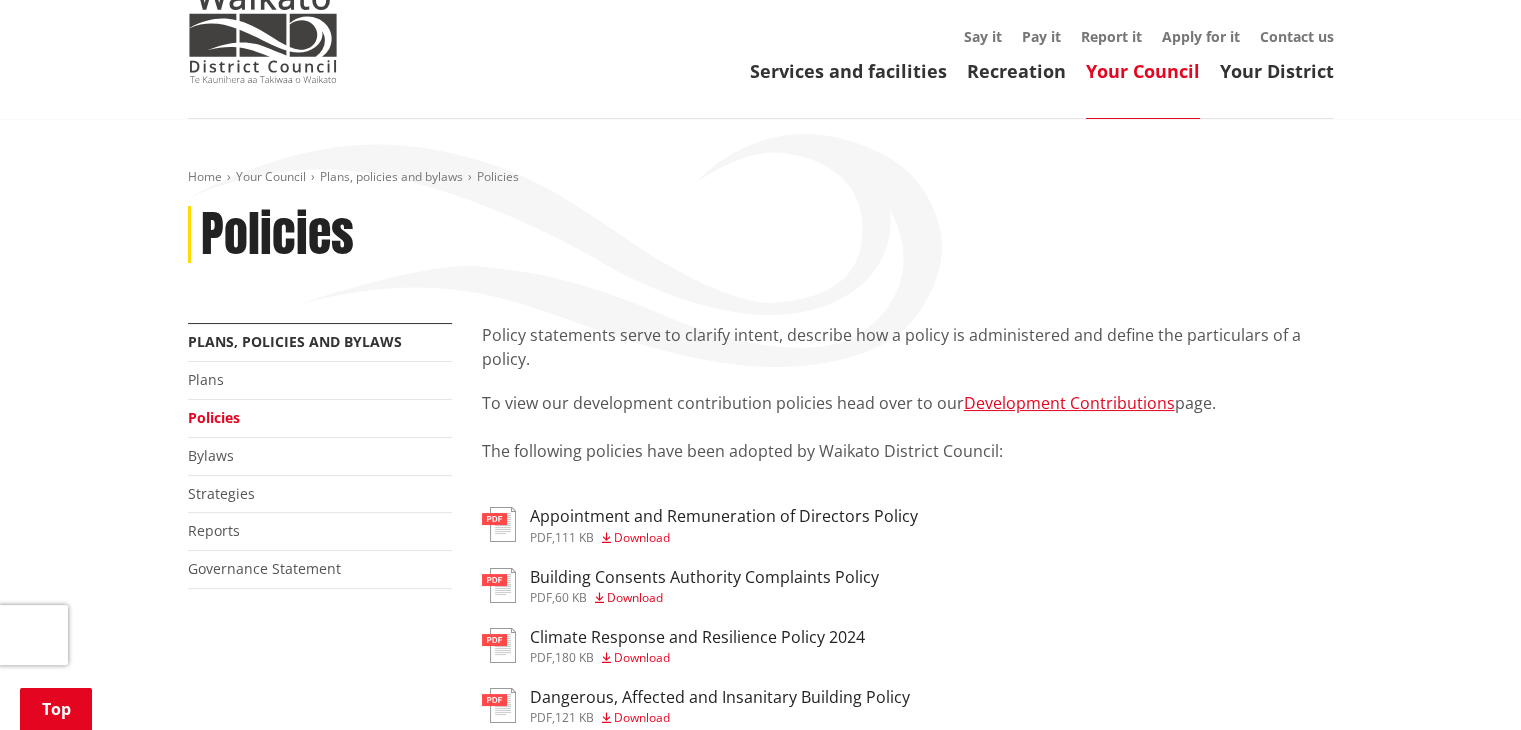 scroll, scrollTop: 0, scrollLeft: 0, axis: both 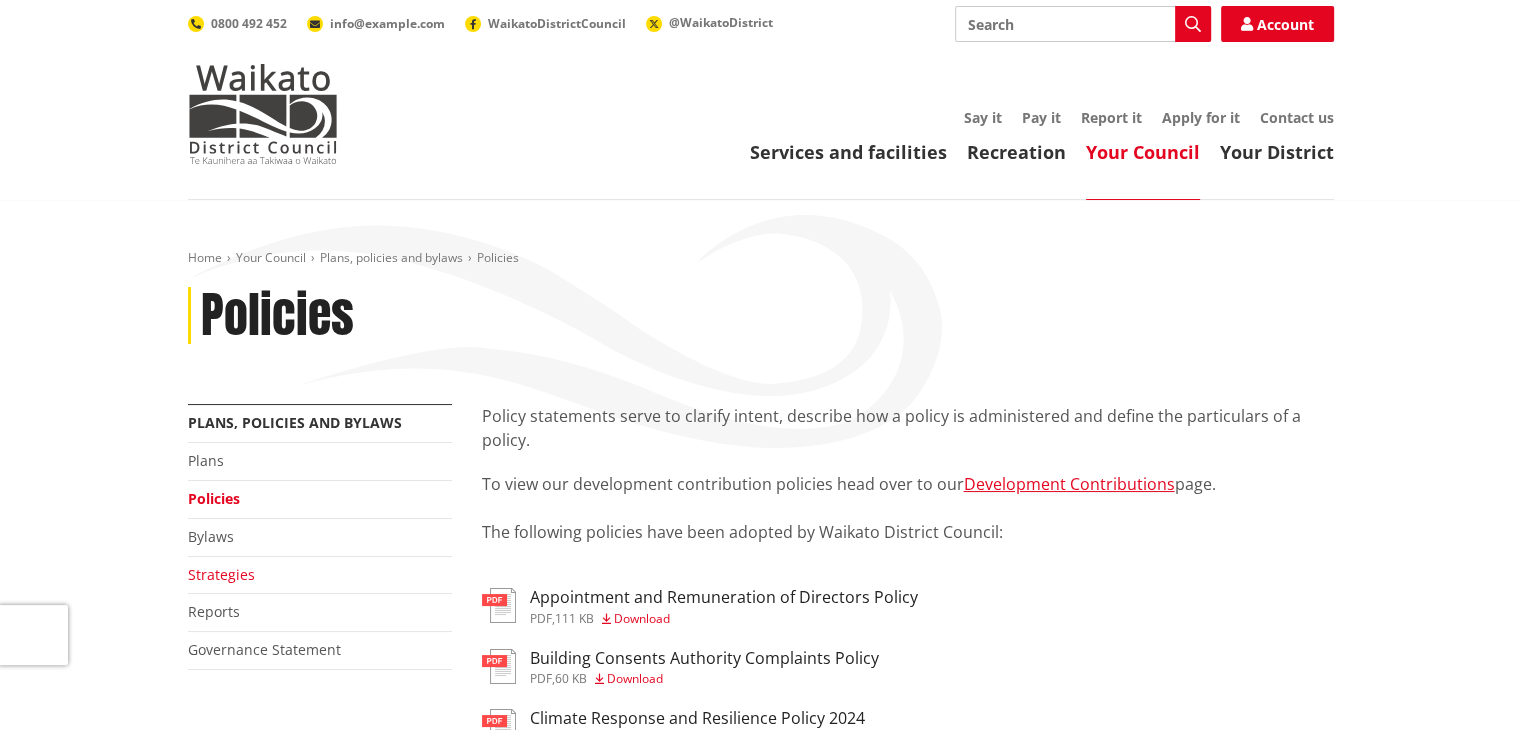click on "Strategies" at bounding box center [221, 574] 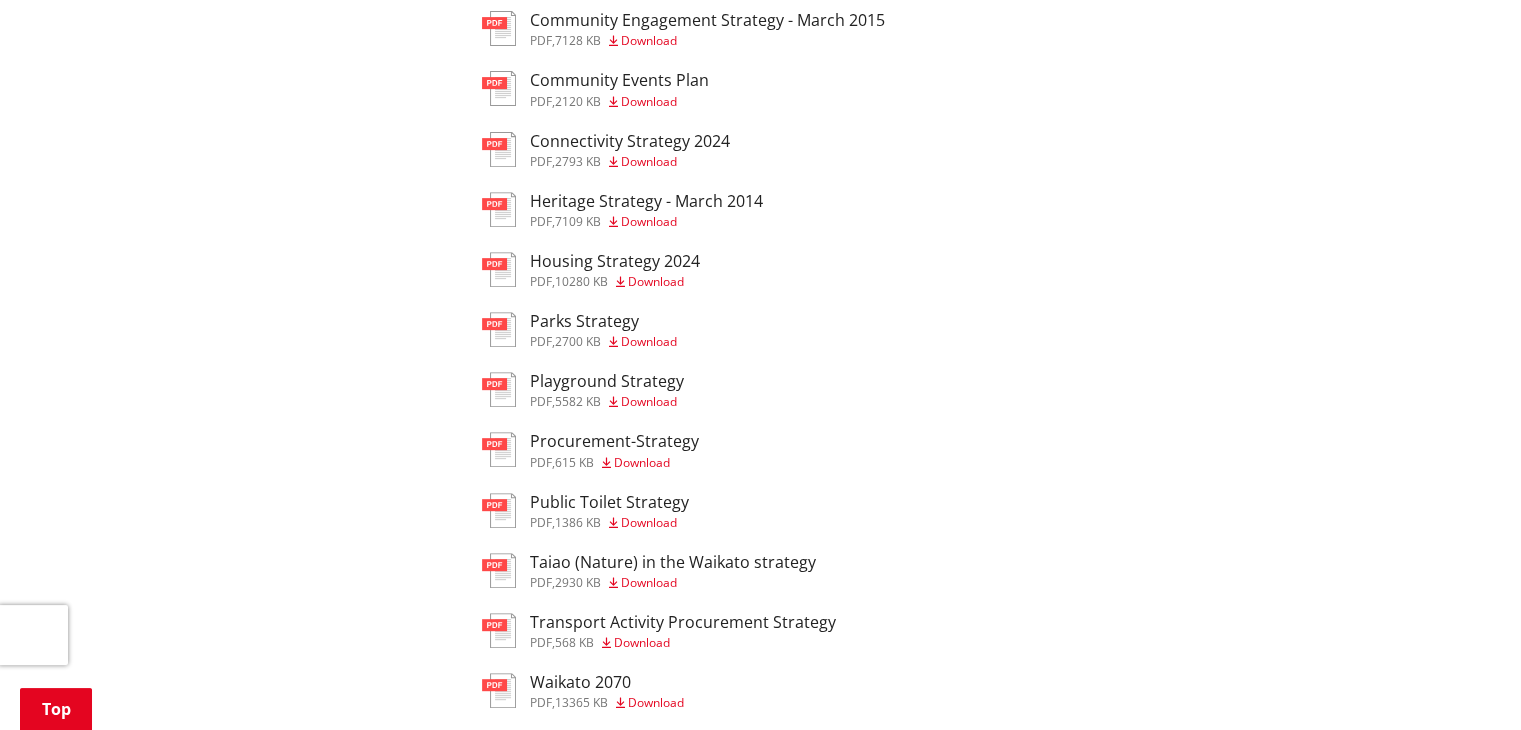 scroll, scrollTop: 800, scrollLeft: 0, axis: vertical 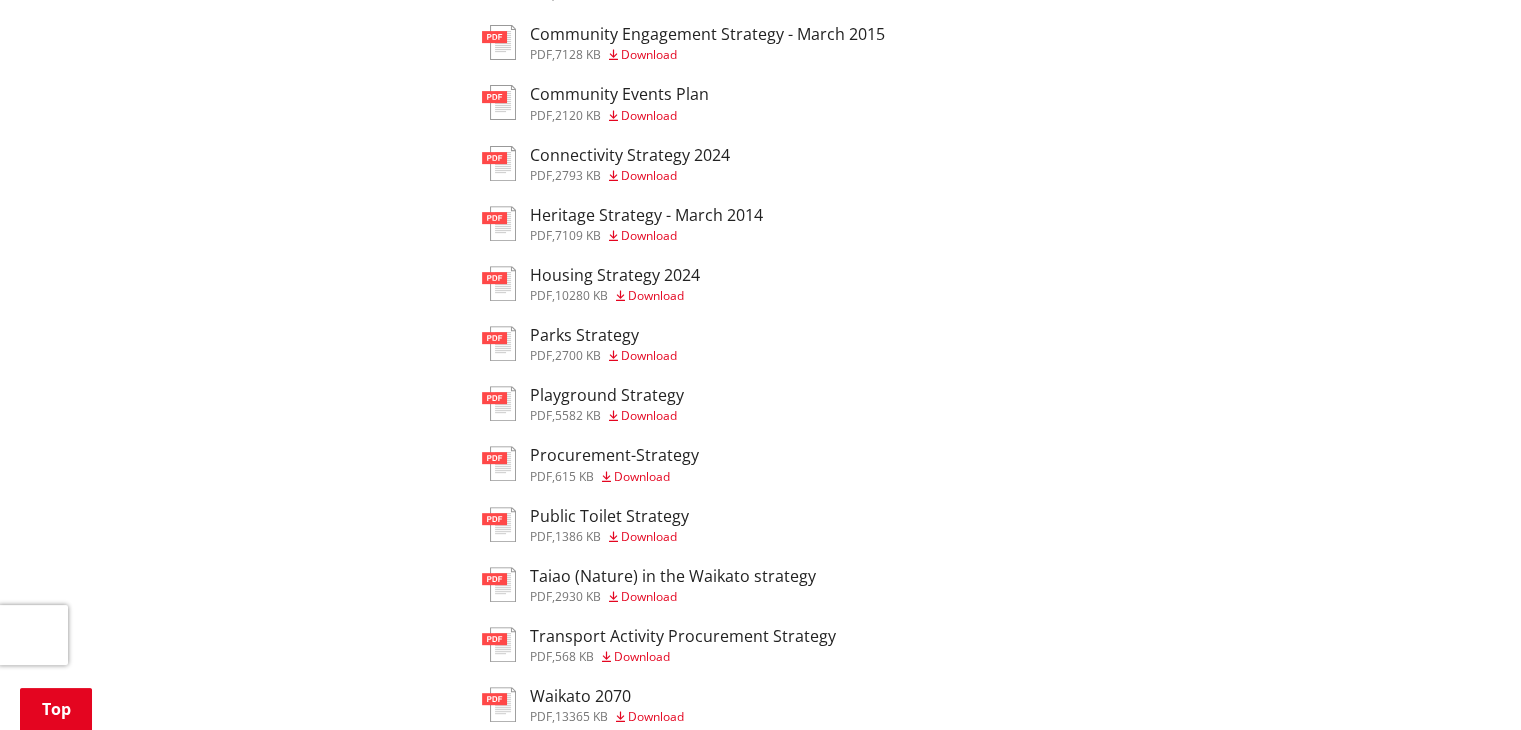click on "Playground Strategy" at bounding box center [607, 395] 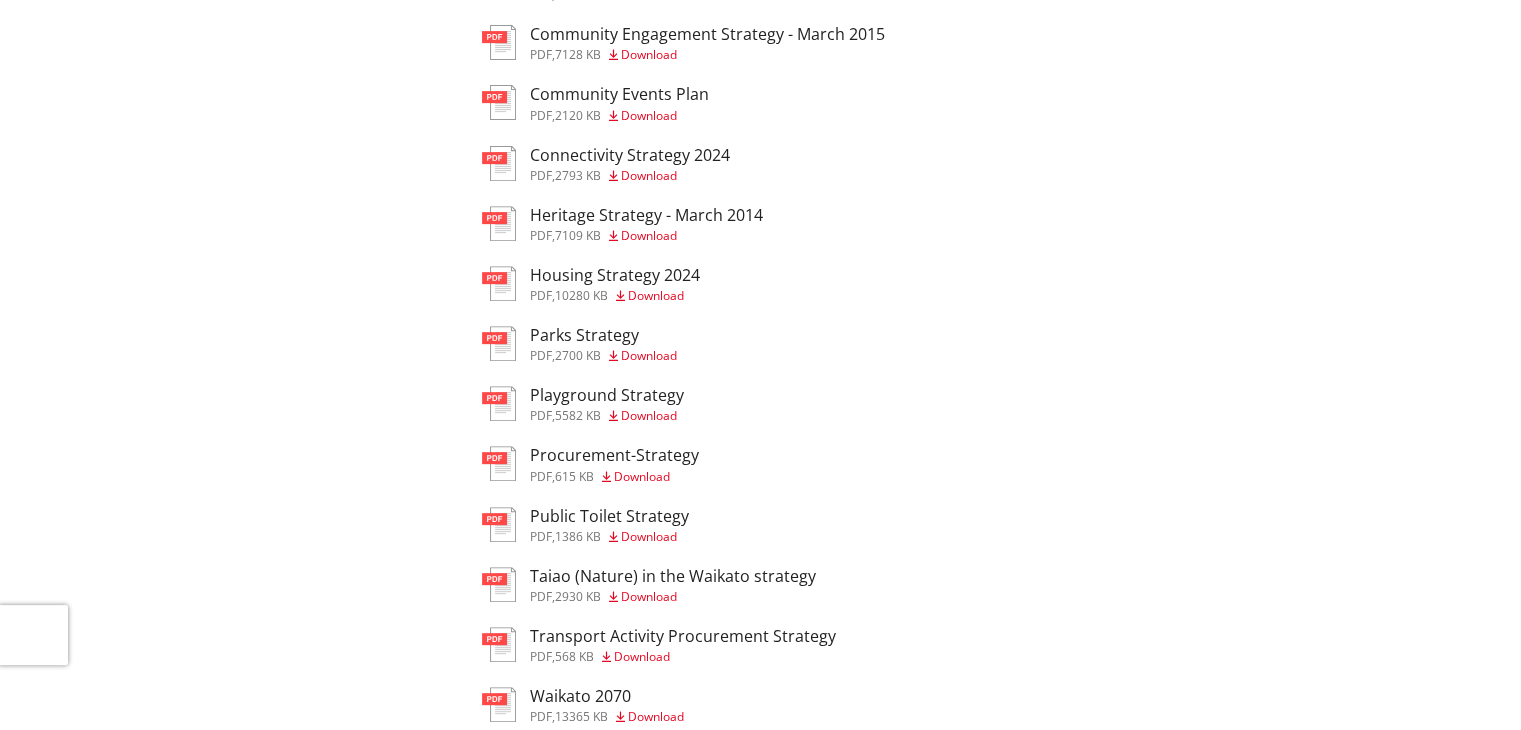 scroll, scrollTop: 800, scrollLeft: 0, axis: vertical 